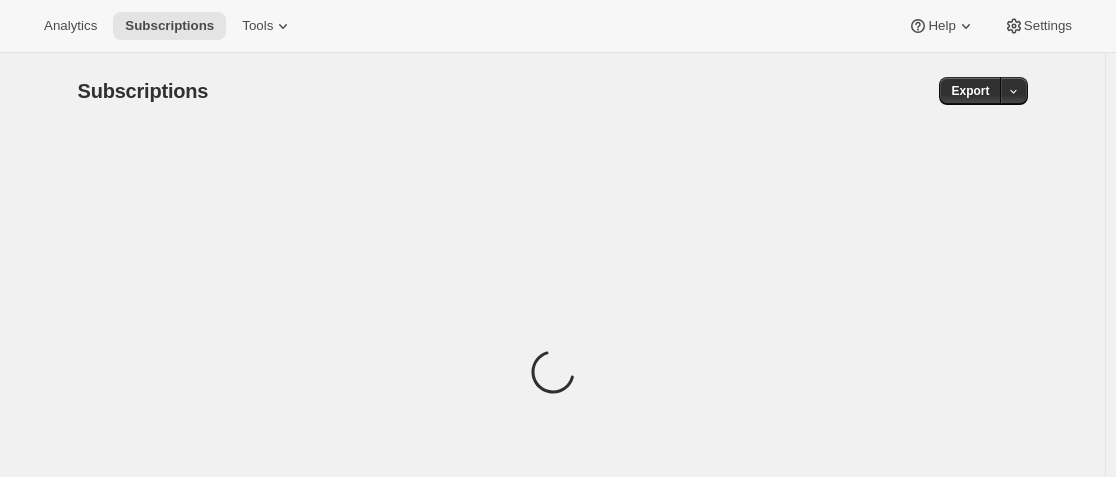 scroll, scrollTop: 0, scrollLeft: 0, axis: both 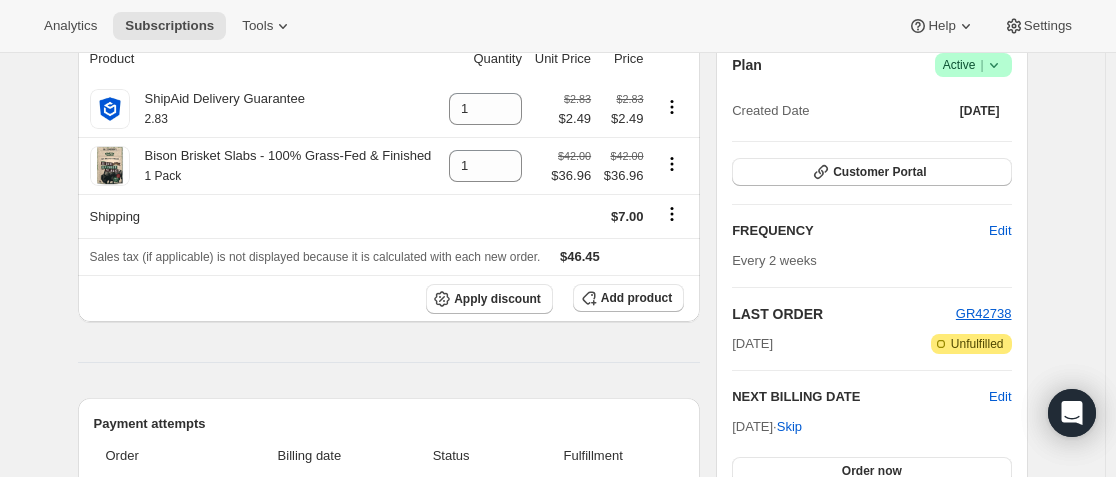 click 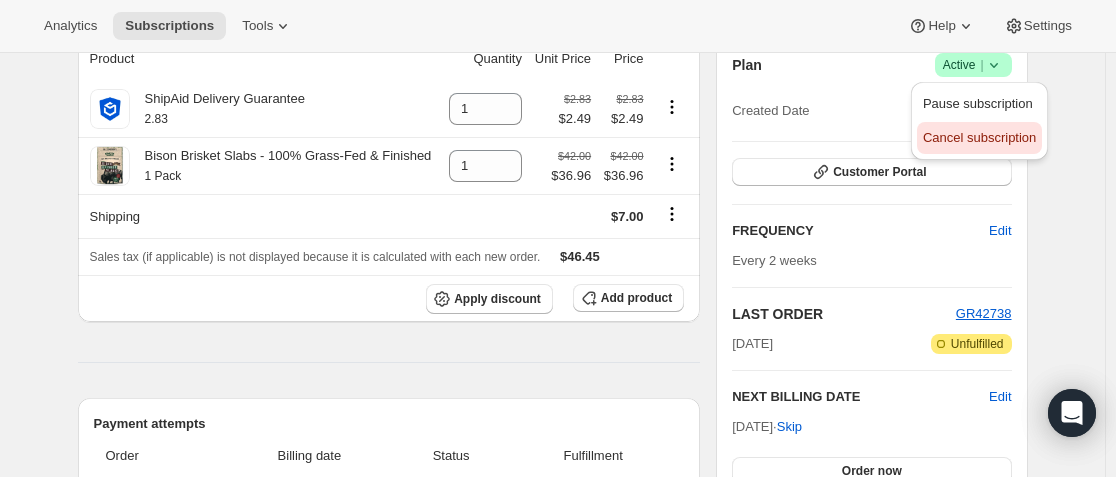 click on "Cancel subscription" at bounding box center [979, 137] 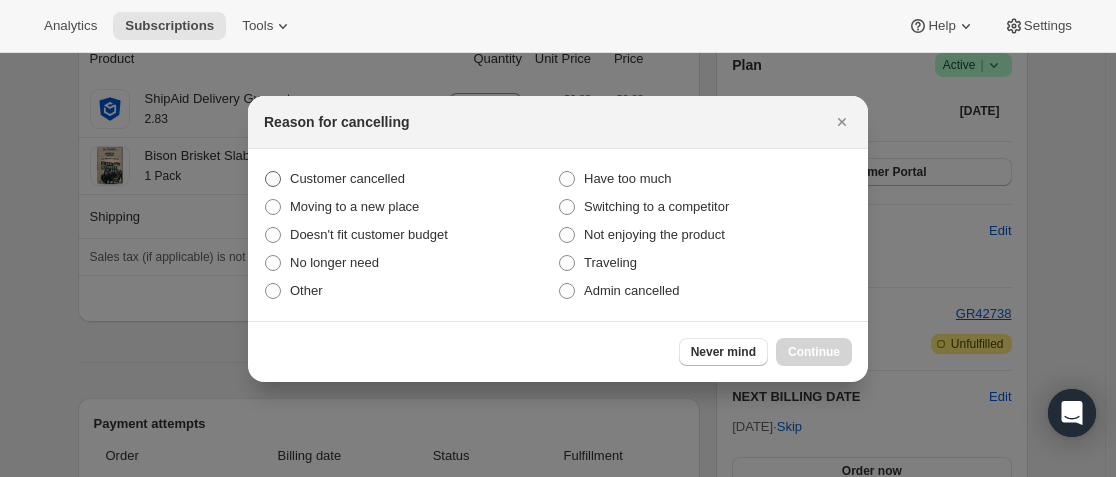 click at bounding box center (273, 179) 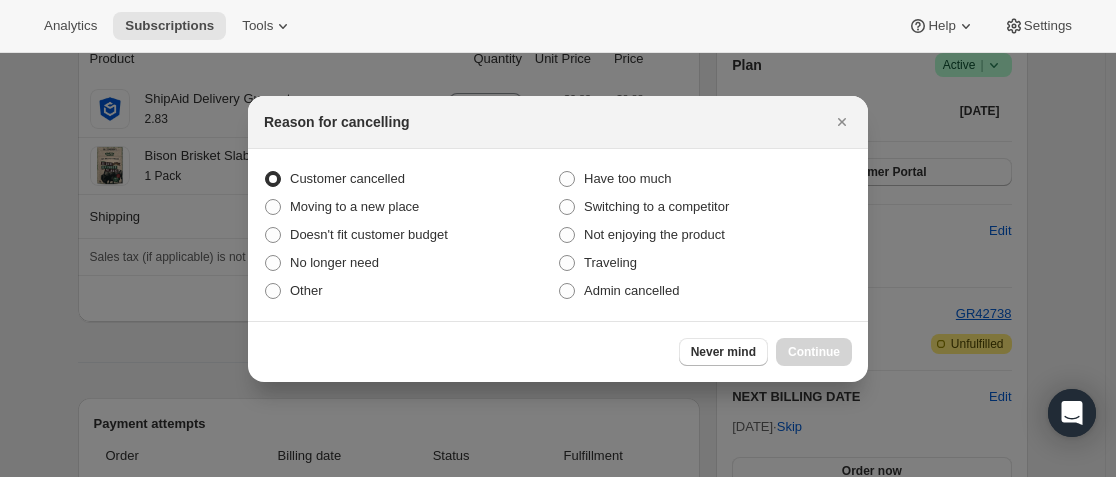 radio on "true" 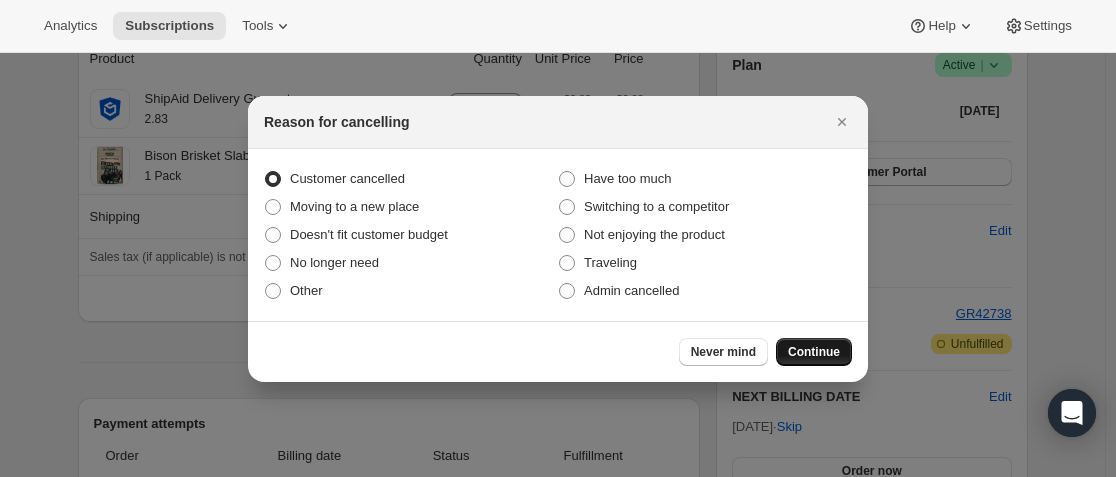 click on "Continue" at bounding box center (814, 352) 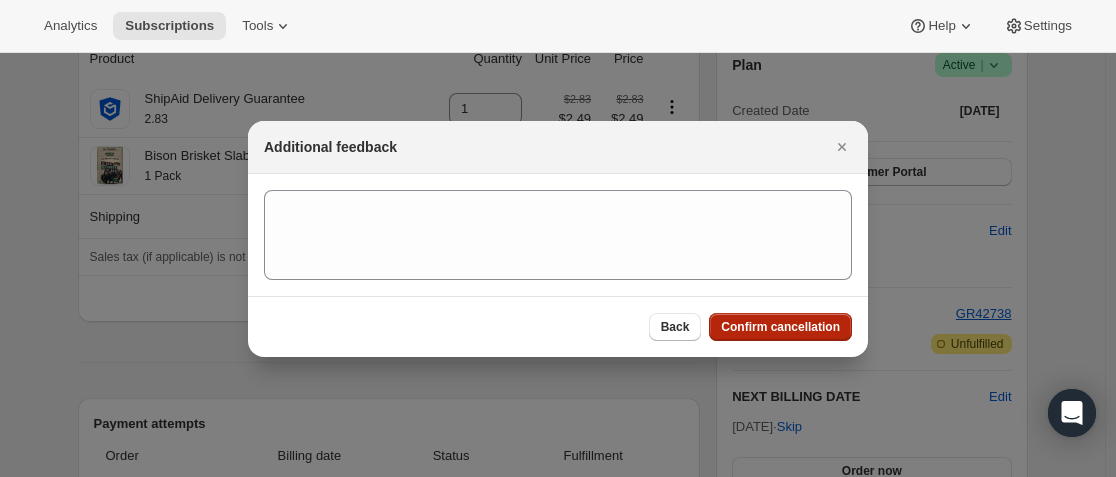 click on "Confirm cancellation" at bounding box center (780, 327) 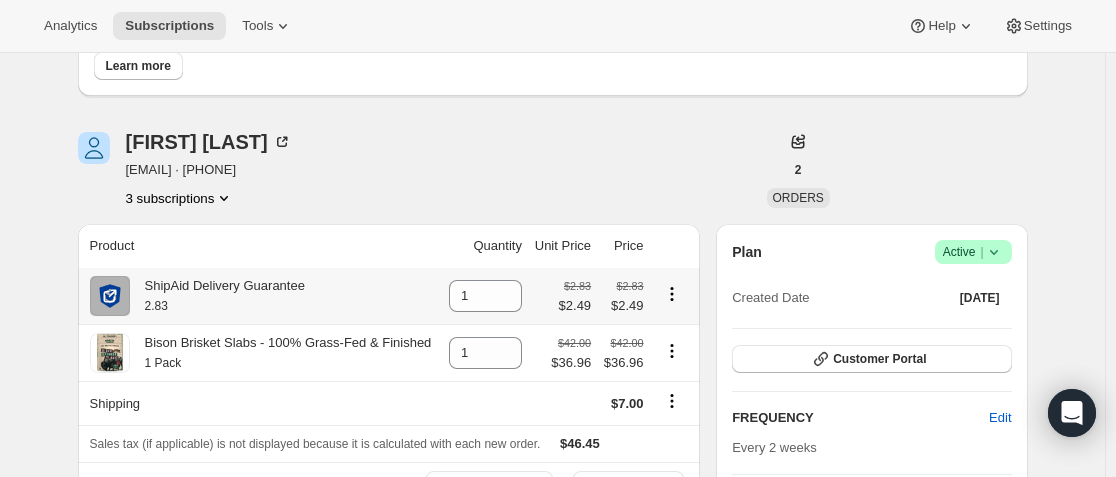 scroll, scrollTop: 0, scrollLeft: 0, axis: both 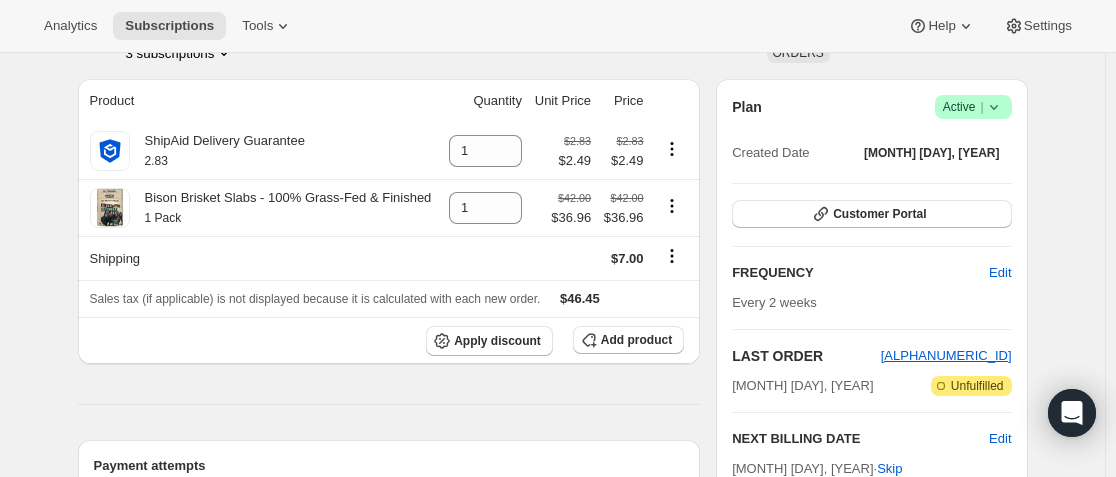 click 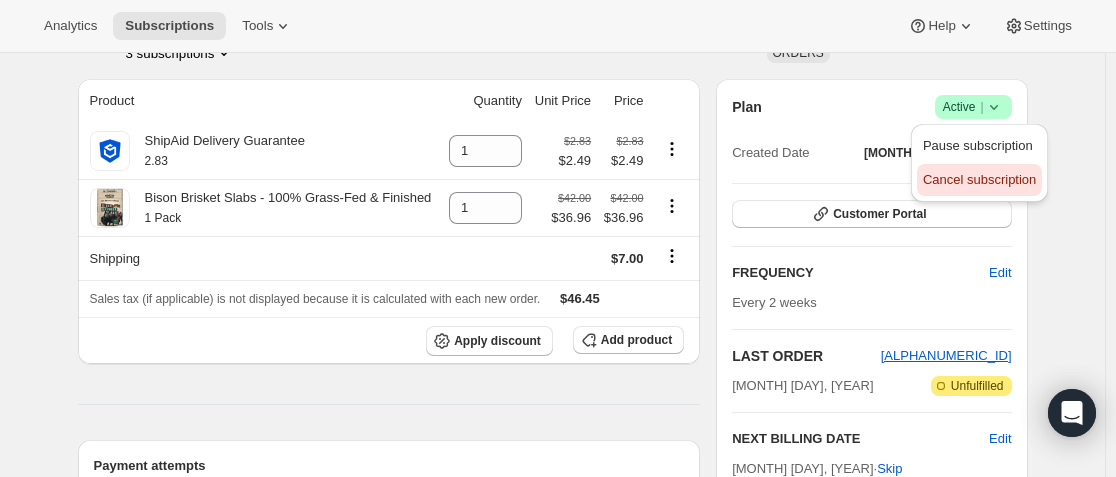 click on "Cancel subscription" at bounding box center (979, 179) 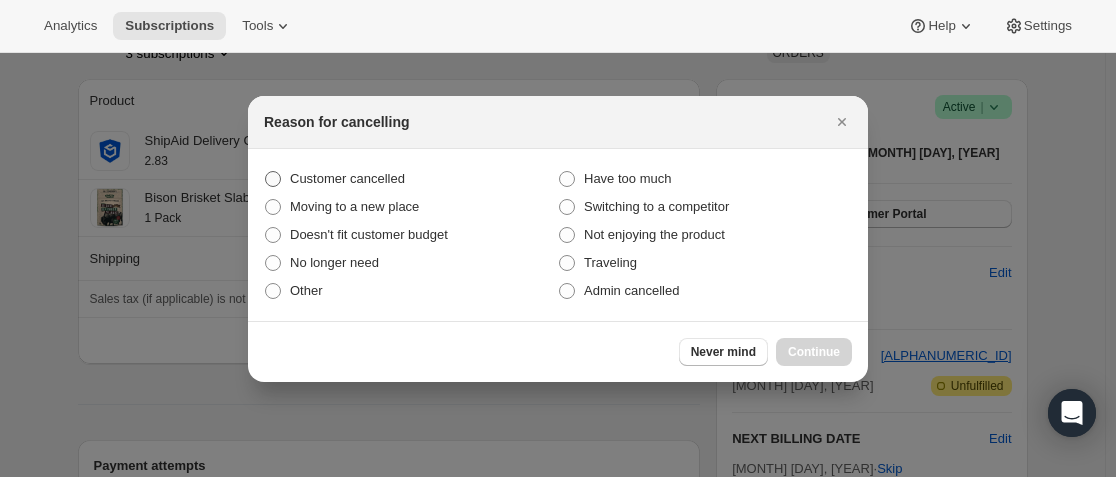 click at bounding box center [273, 179] 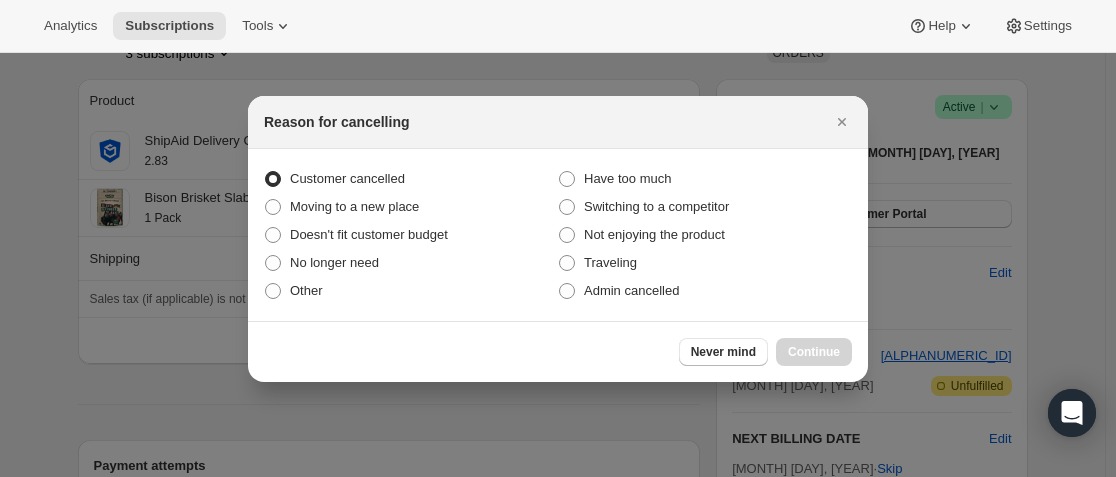 radio on "true" 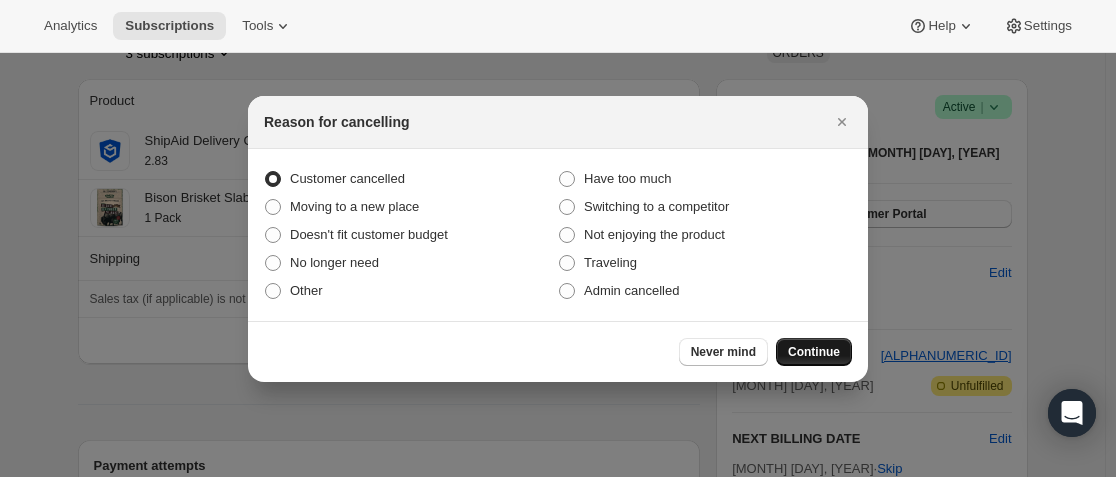 click on "Continue" at bounding box center (814, 352) 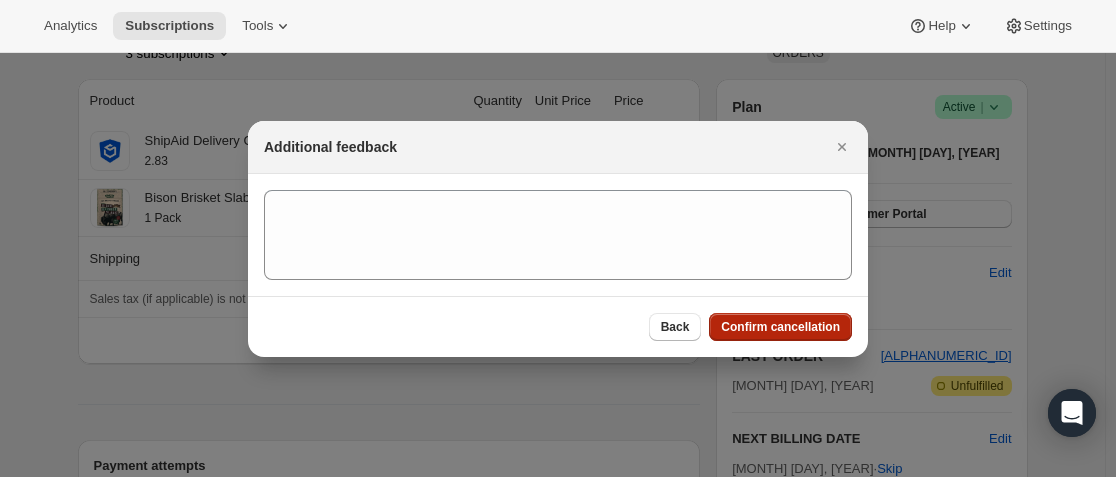 click on "Confirm cancellation" at bounding box center [780, 327] 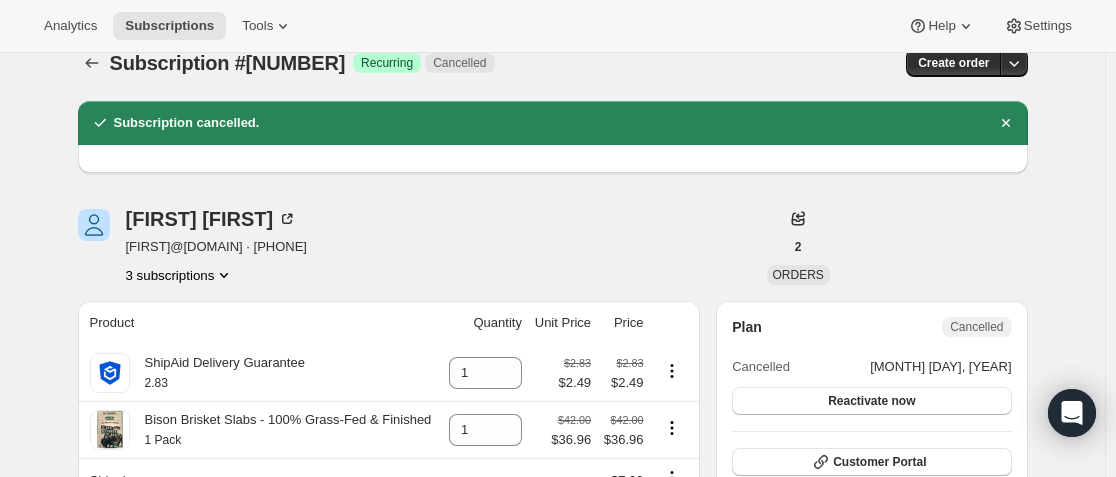 scroll, scrollTop: 0, scrollLeft: 0, axis: both 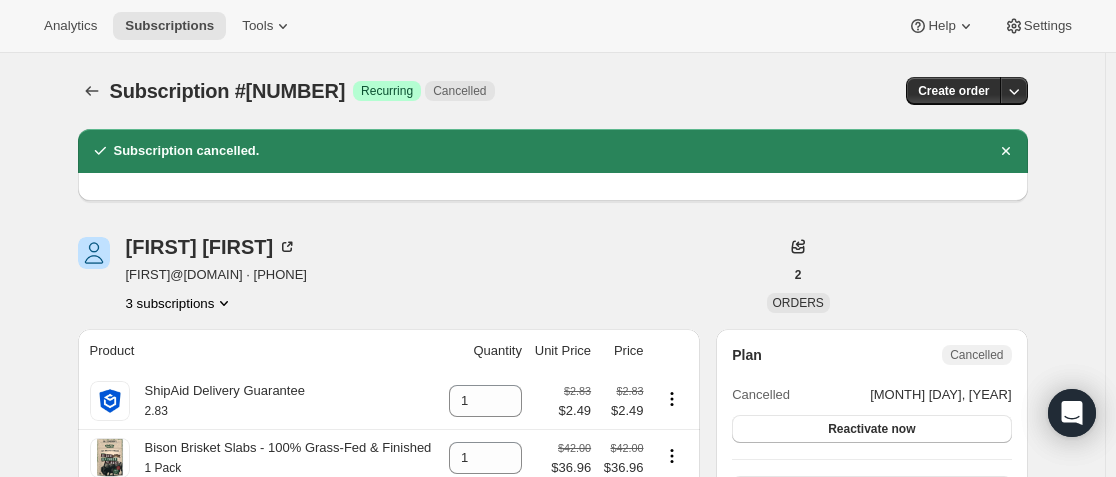 click 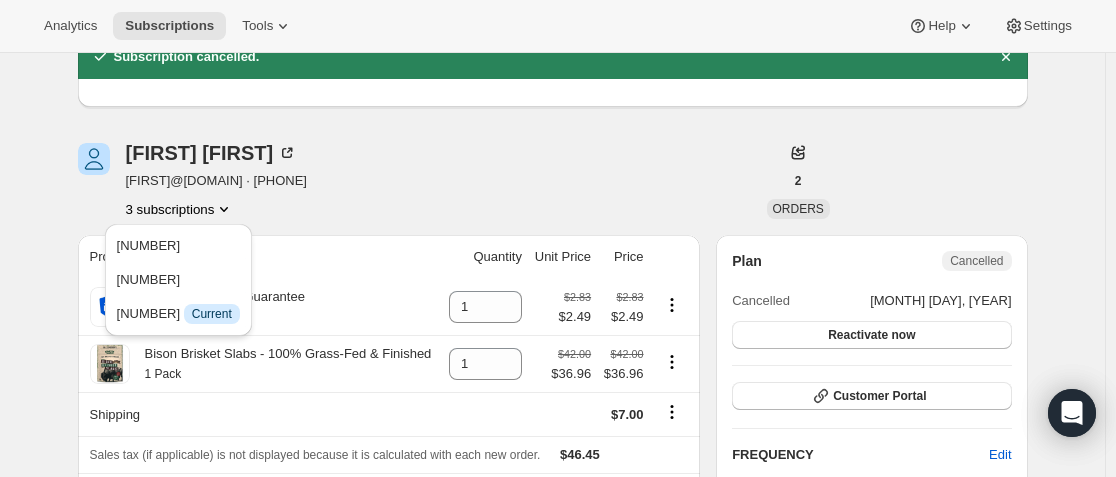 scroll, scrollTop: 100, scrollLeft: 0, axis: vertical 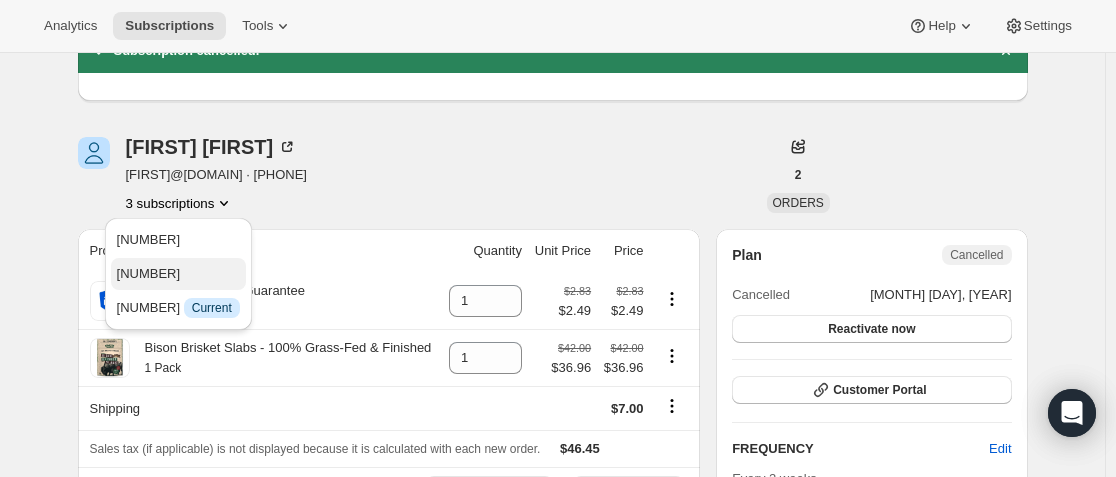 click on "21341339970" at bounding box center [178, 274] 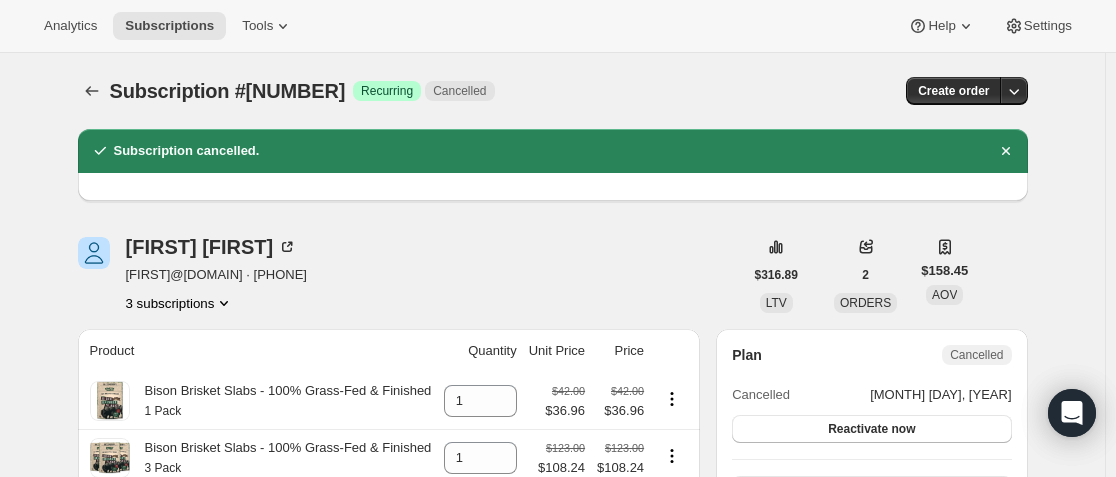 scroll, scrollTop: 100, scrollLeft: 0, axis: vertical 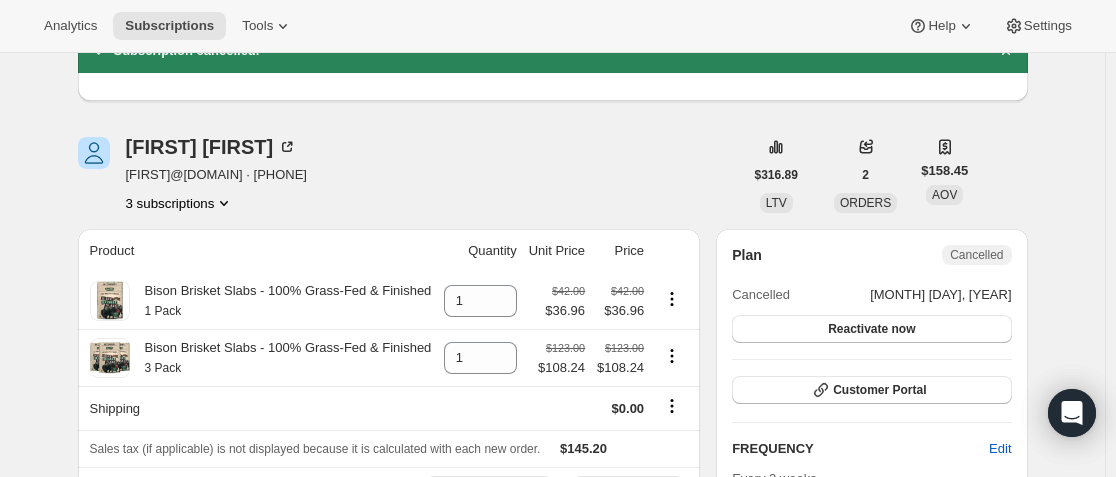 click on "3 subscriptions" at bounding box center [180, 203] 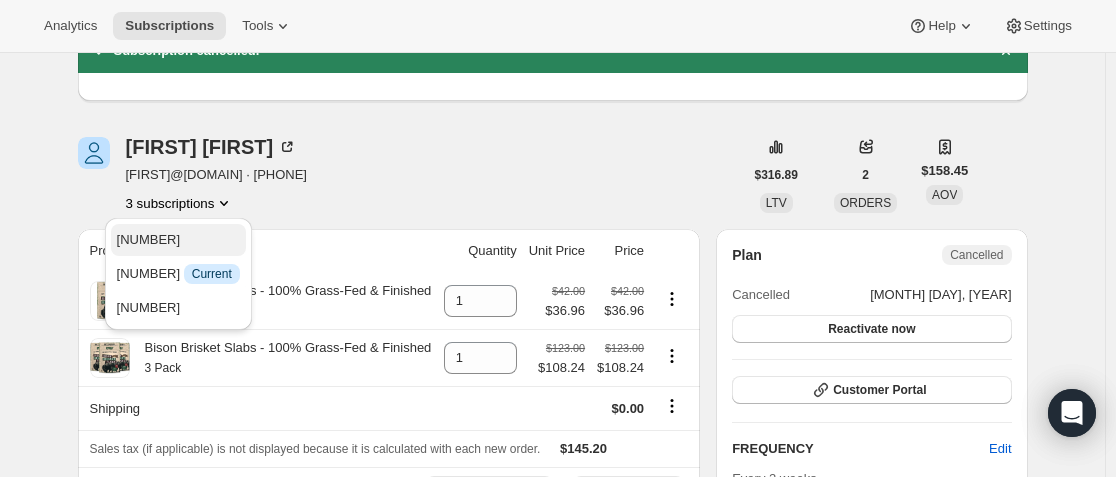 click on "21341307202" at bounding box center (149, 239) 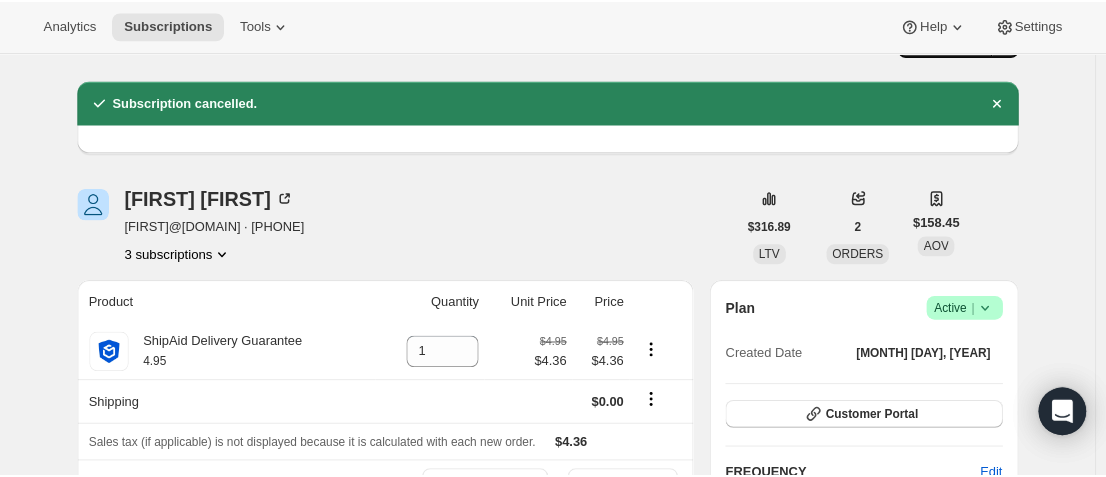 scroll, scrollTop: 0, scrollLeft: 0, axis: both 